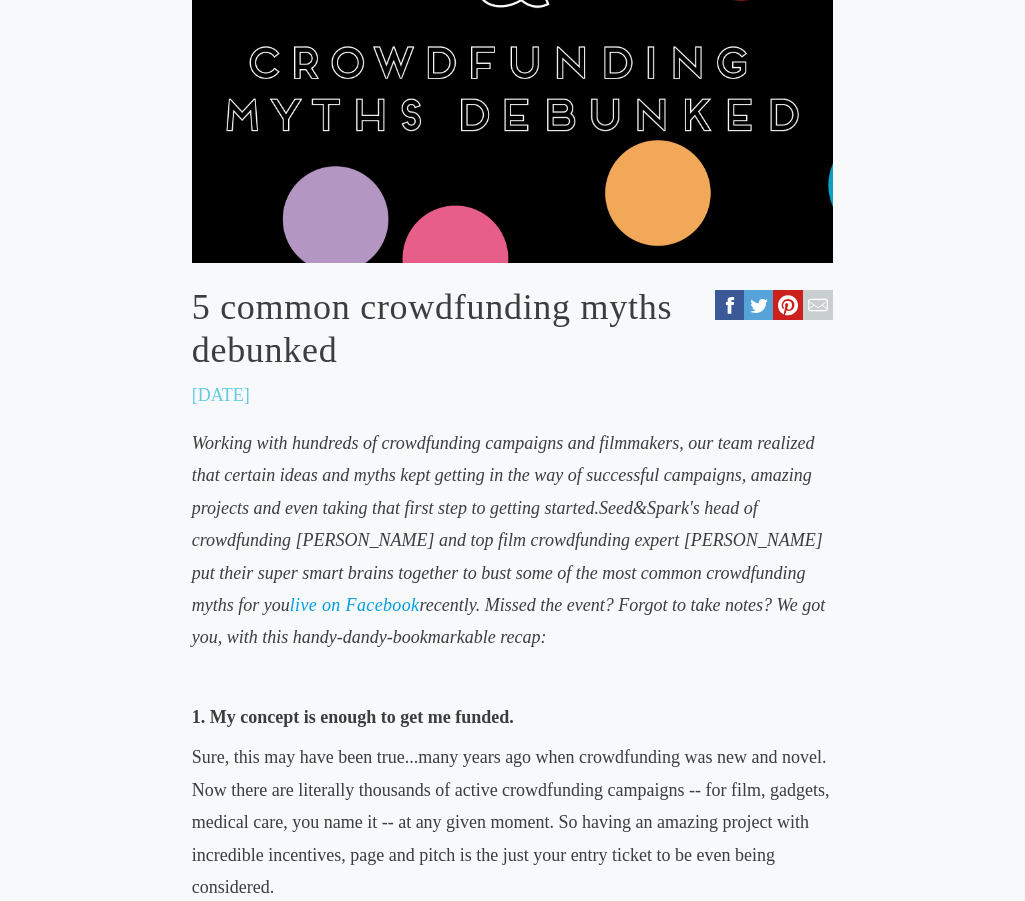 scroll, scrollTop: 568, scrollLeft: 0, axis: vertical 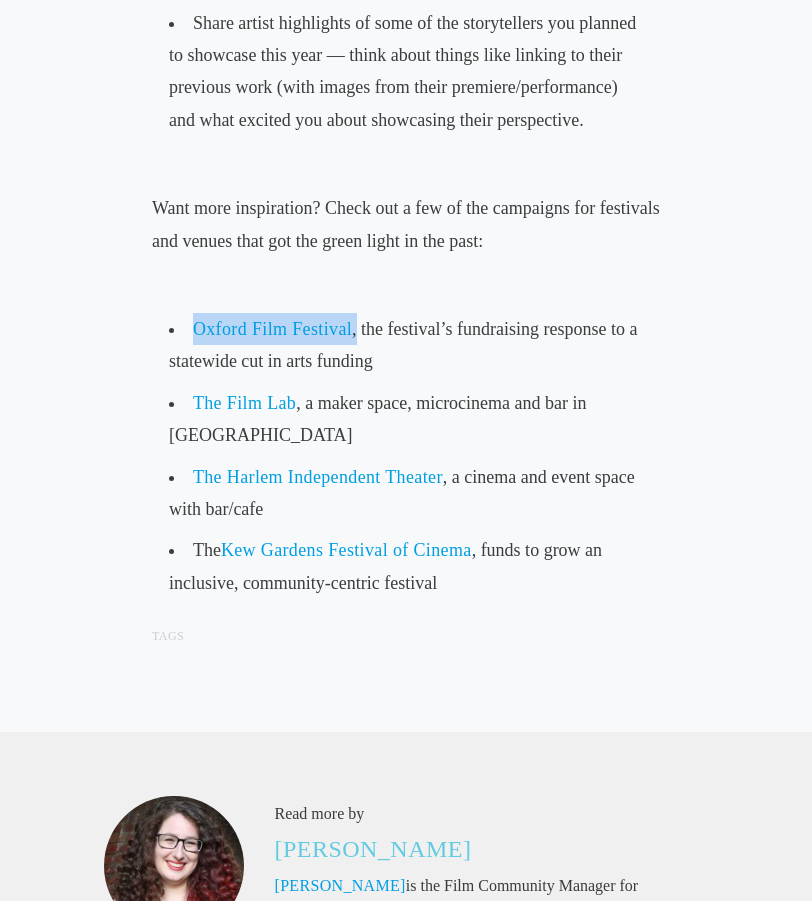 drag, startPoint x: 356, startPoint y: 325, endPoint x: 189, endPoint y: 325, distance: 167 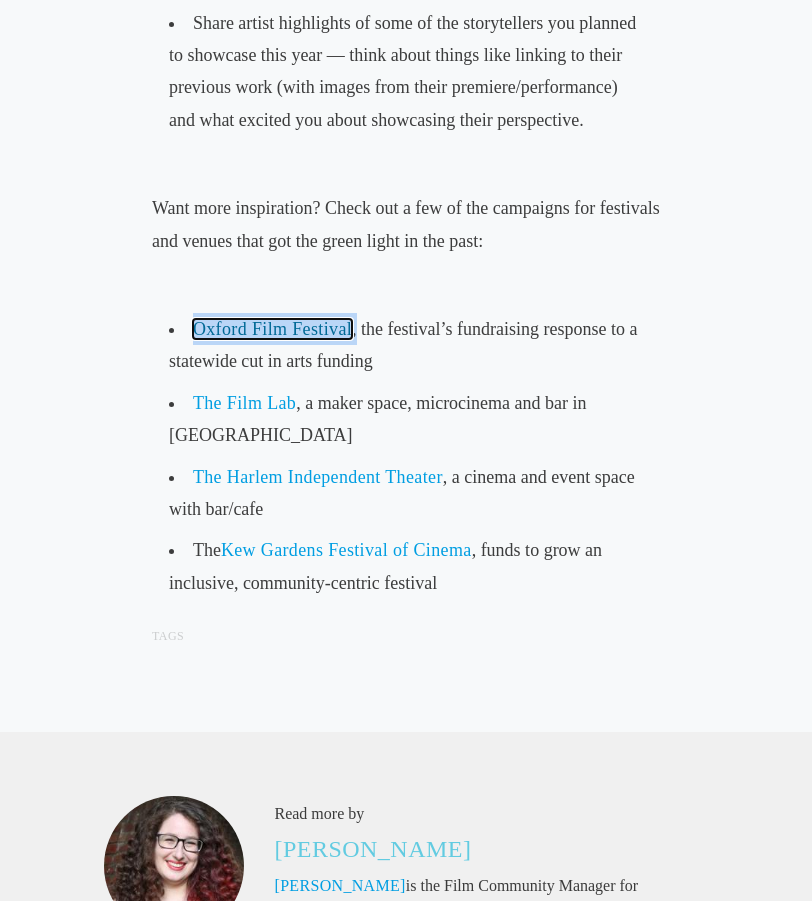 click on "Oxford Film Festival" at bounding box center [272, 329] 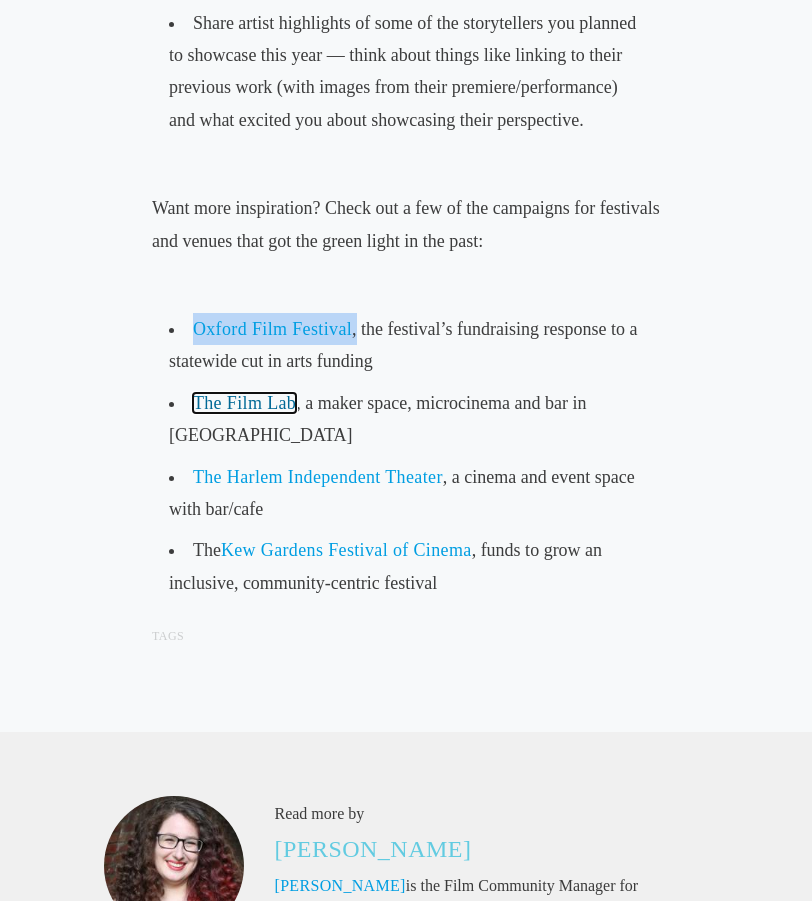 click on "The Film Lab" at bounding box center (244, 403) 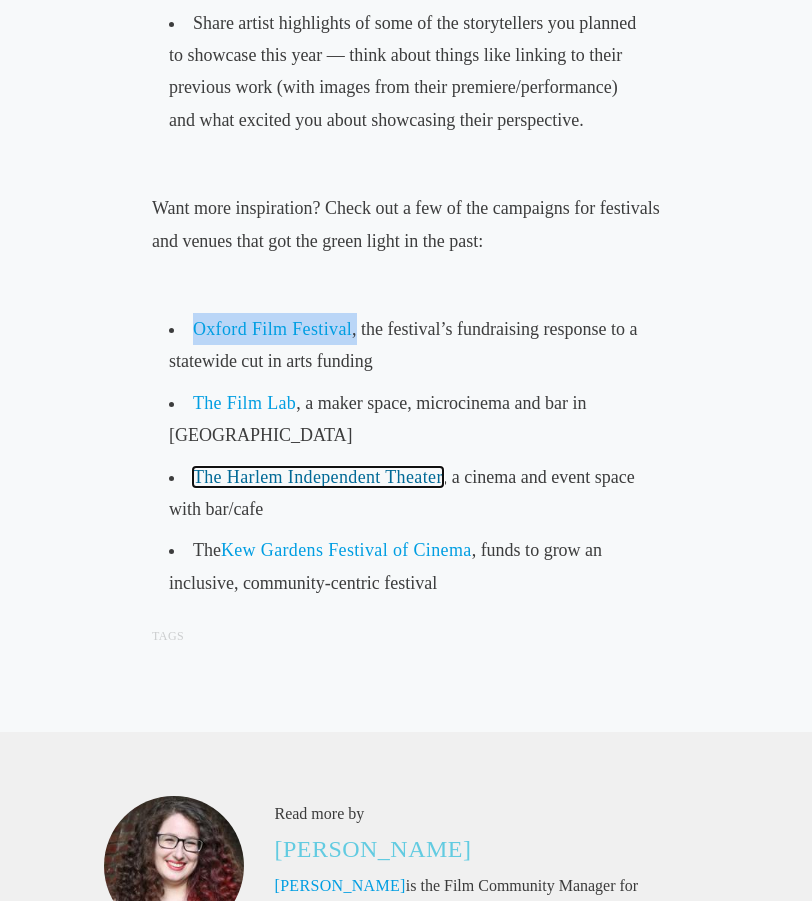 click on "The Harlem Independent Theater" at bounding box center [318, 477] 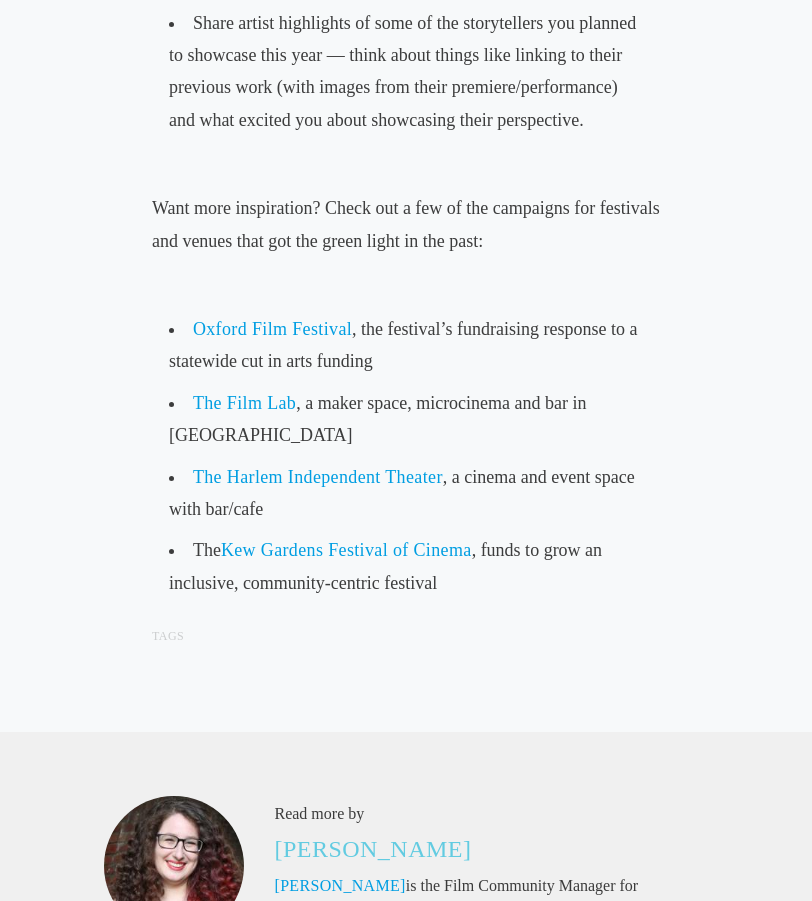 click on "The  Kew Gardens Festival of Cinema , funds to grow an inclusive, community-centric festival" at bounding box center [406, 567] 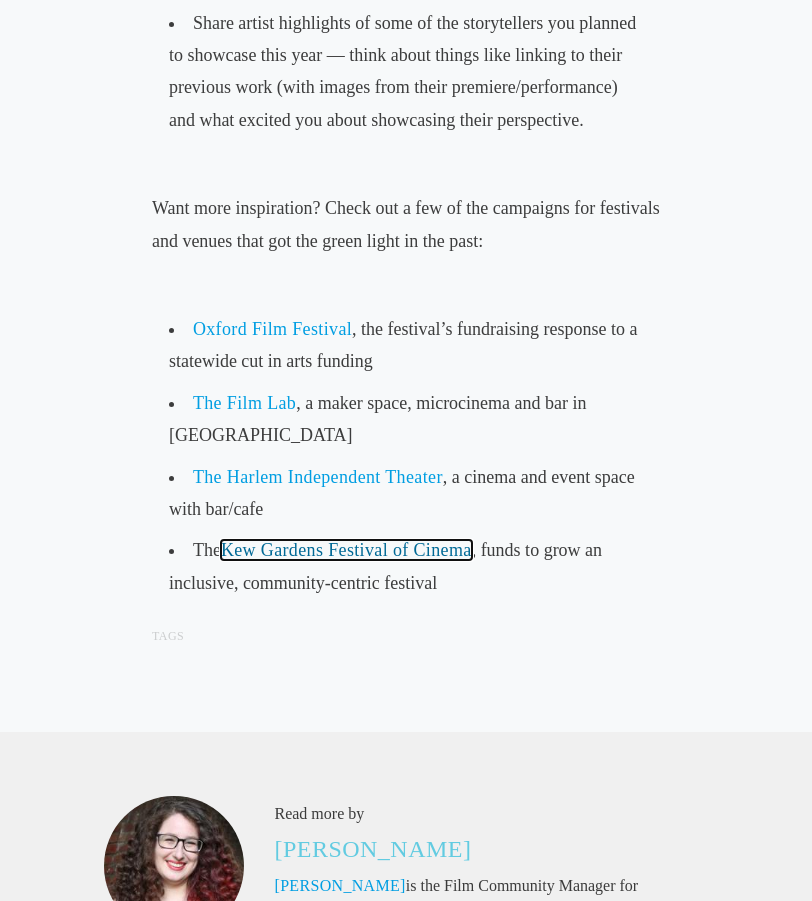 click on "Kew Gardens Festival of Cinema" at bounding box center (346, 550) 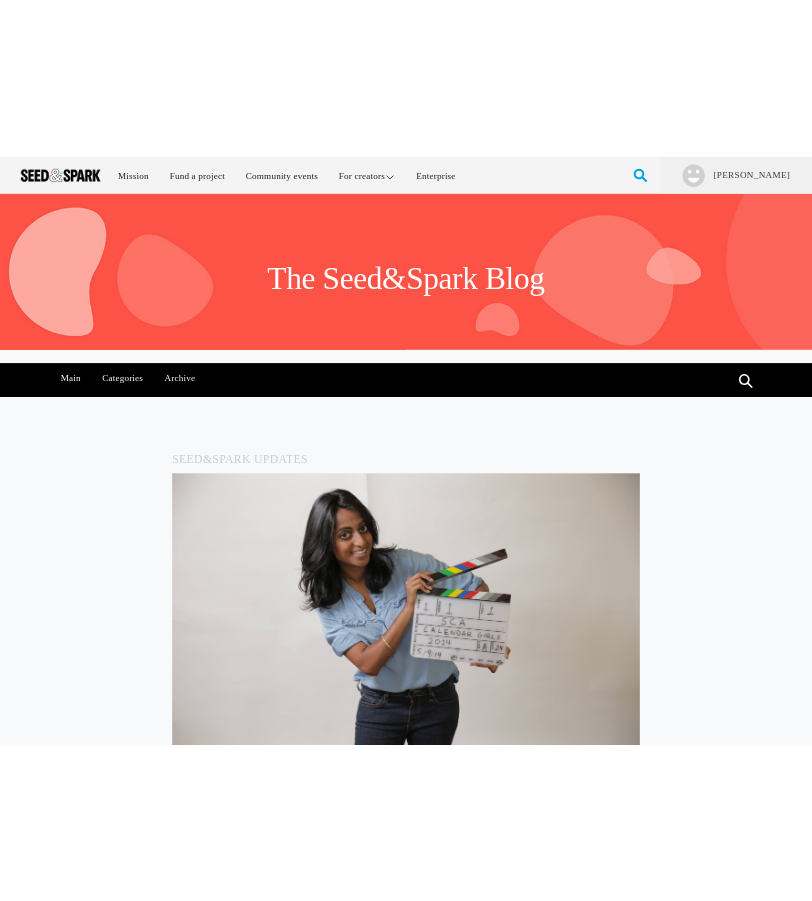 scroll, scrollTop: 1165, scrollLeft: 0, axis: vertical 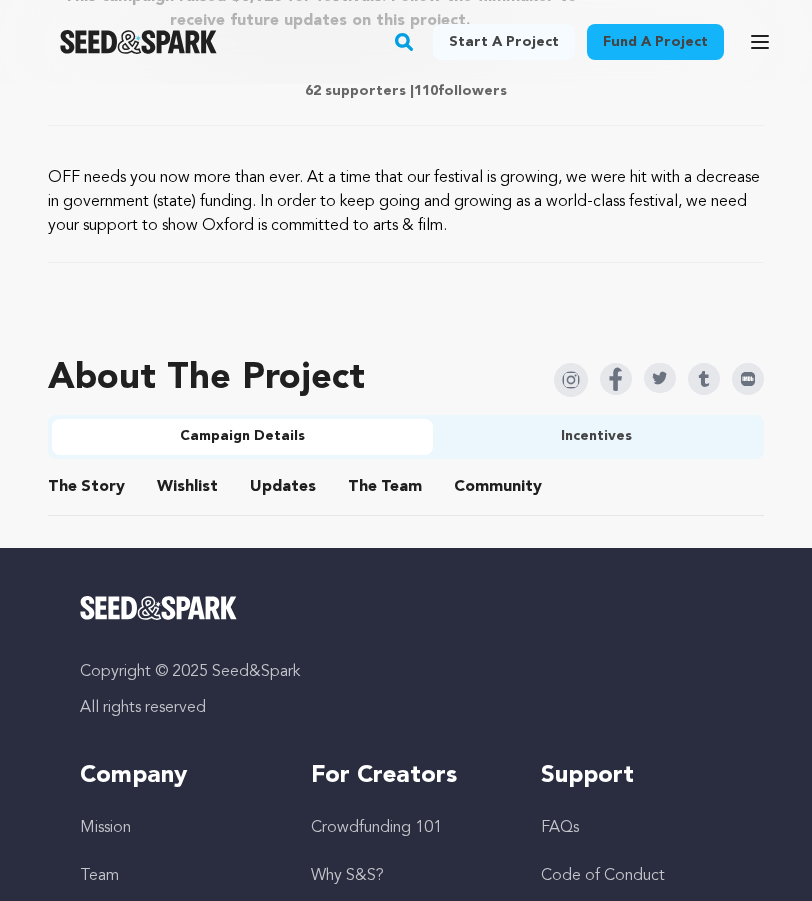 click on "Incentives" at bounding box center [596, 437] 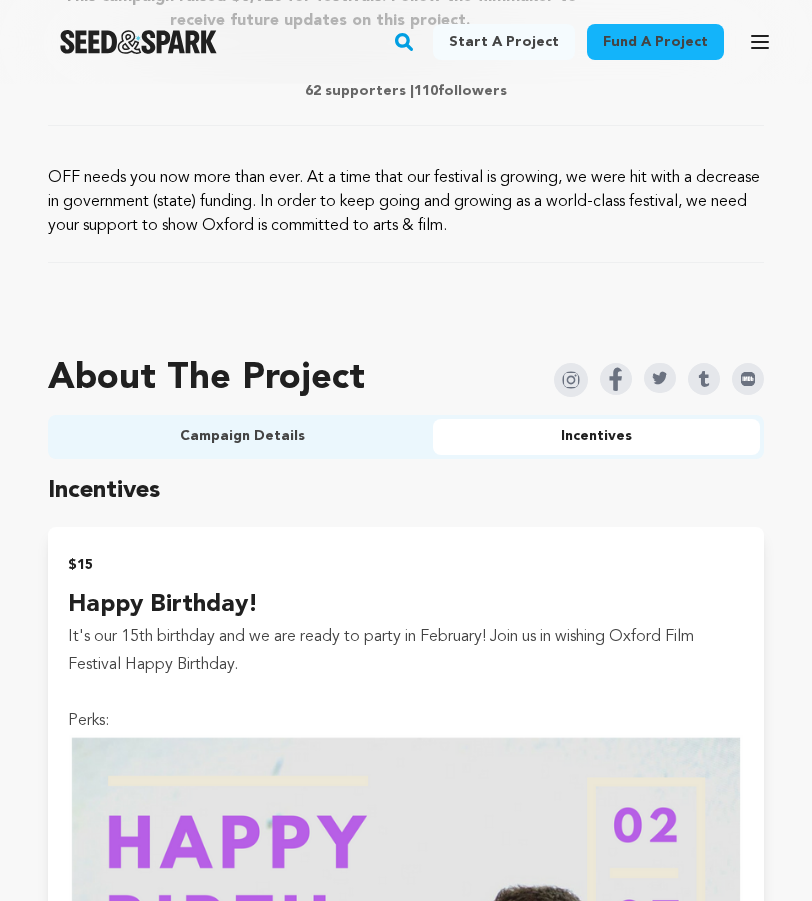 click on "Campaign Details" at bounding box center (242, 437) 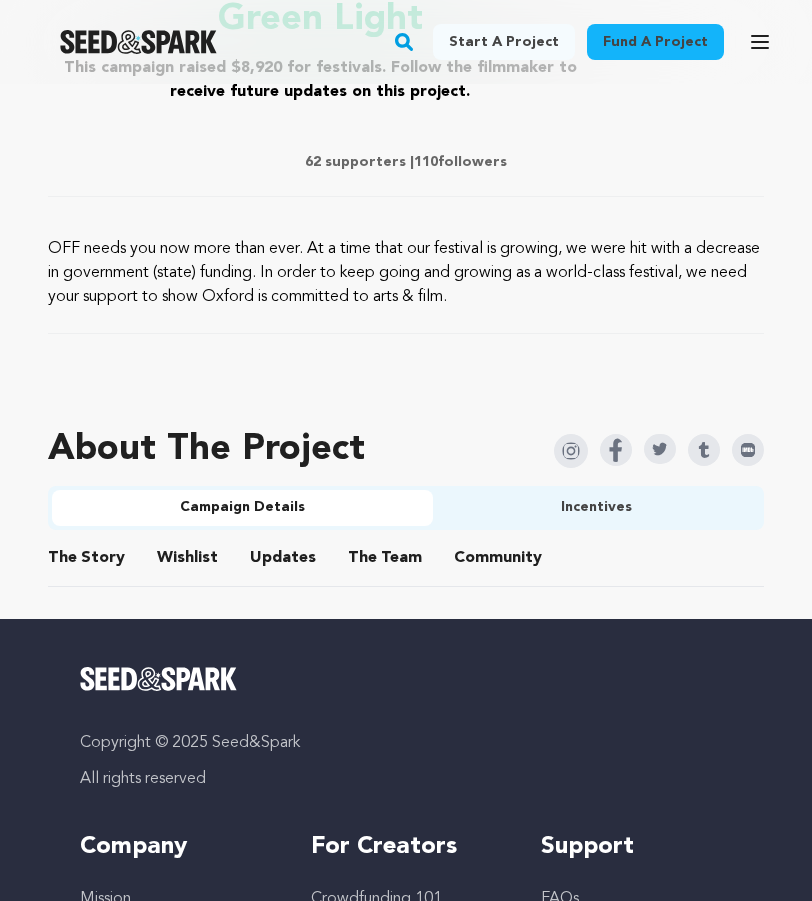 scroll, scrollTop: 696, scrollLeft: 0, axis: vertical 